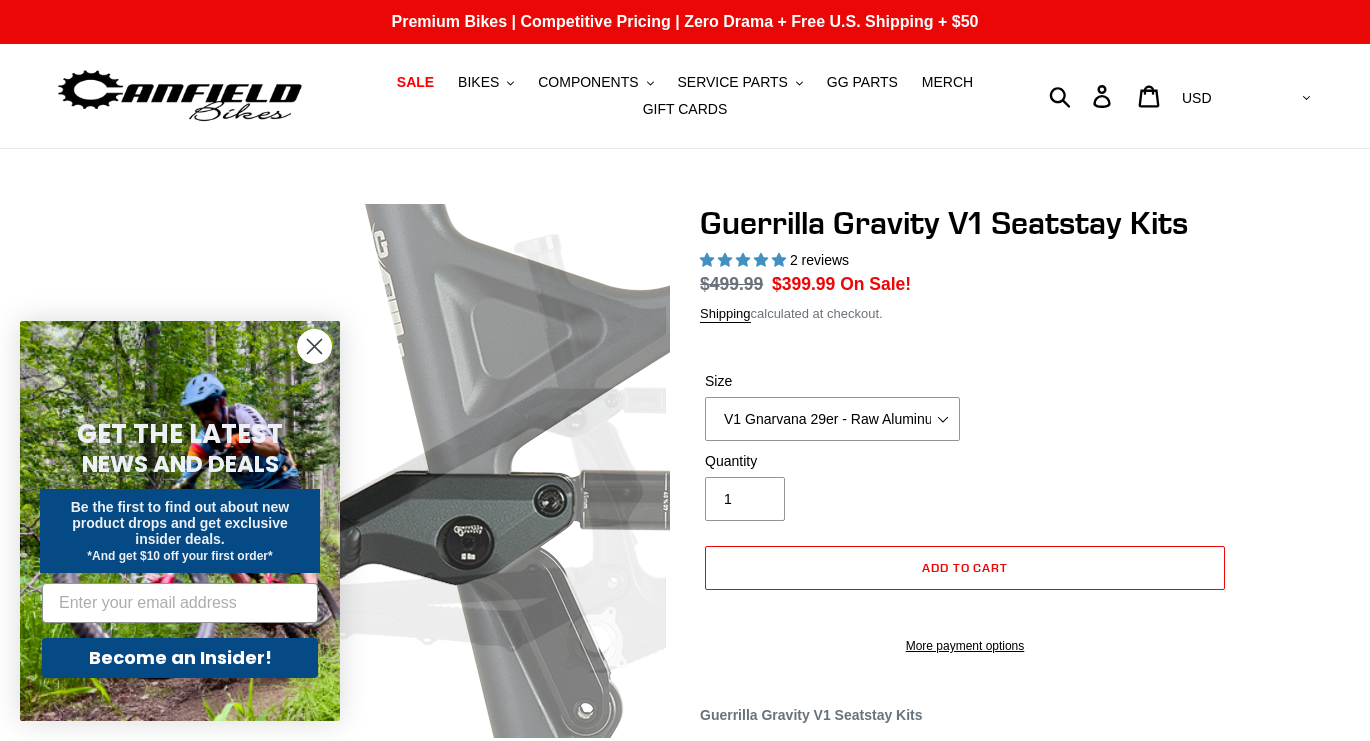 select on "highest-rating" 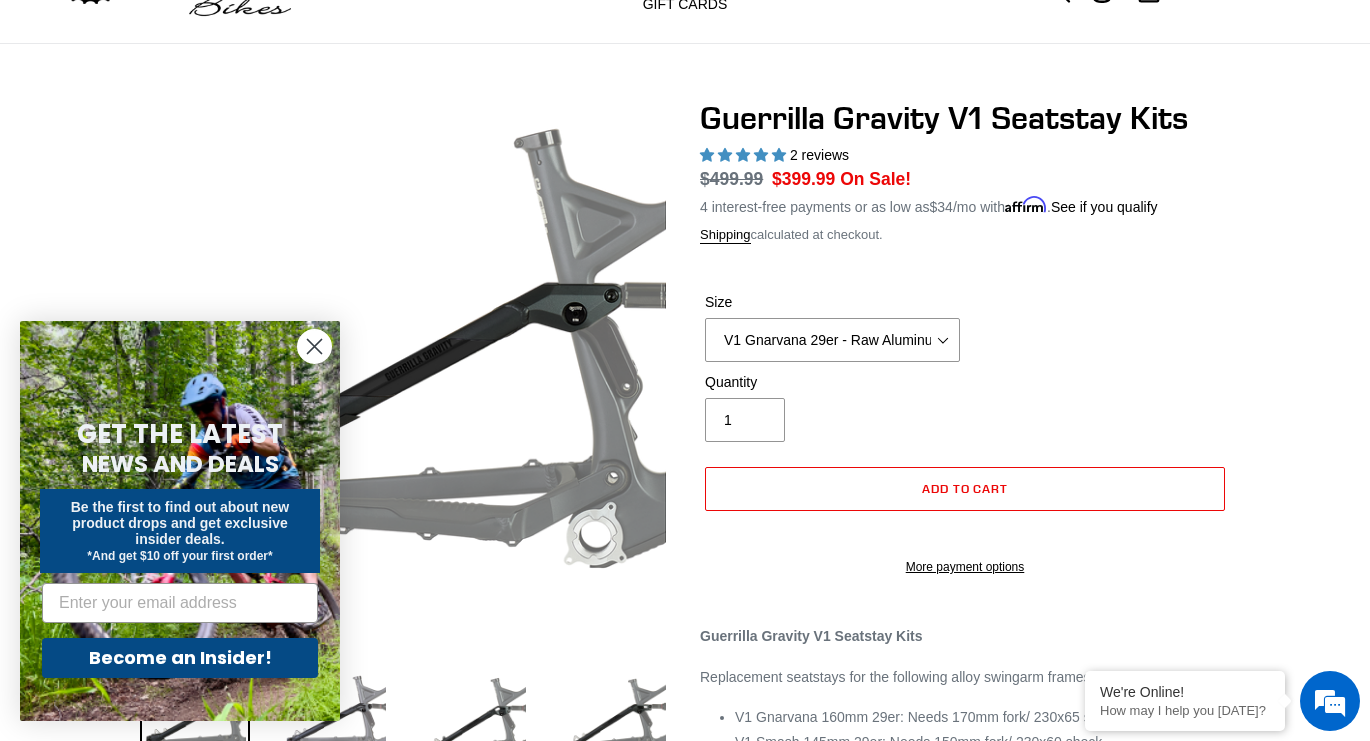 scroll, scrollTop: 93, scrollLeft: 0, axis: vertical 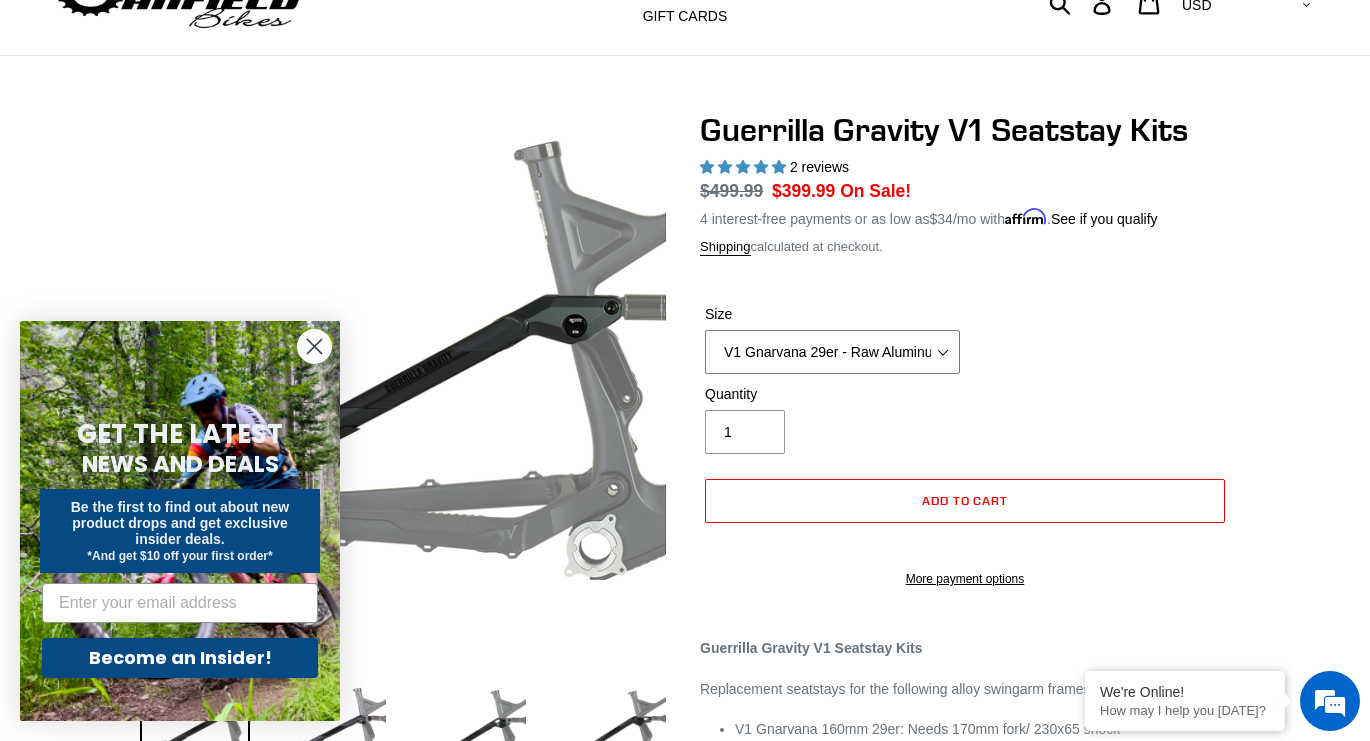 click on "V1 Gnarvana 29er
V1 Gnarvana 29er - Raw Aluminum
V1 Megatail 27.5/ MX - Raw Aluminum
V1 Shred Dogg 27.5/ MX
V1 Shred Dogg 27.5/ MX - Raw Aluminum" at bounding box center (832, 352) 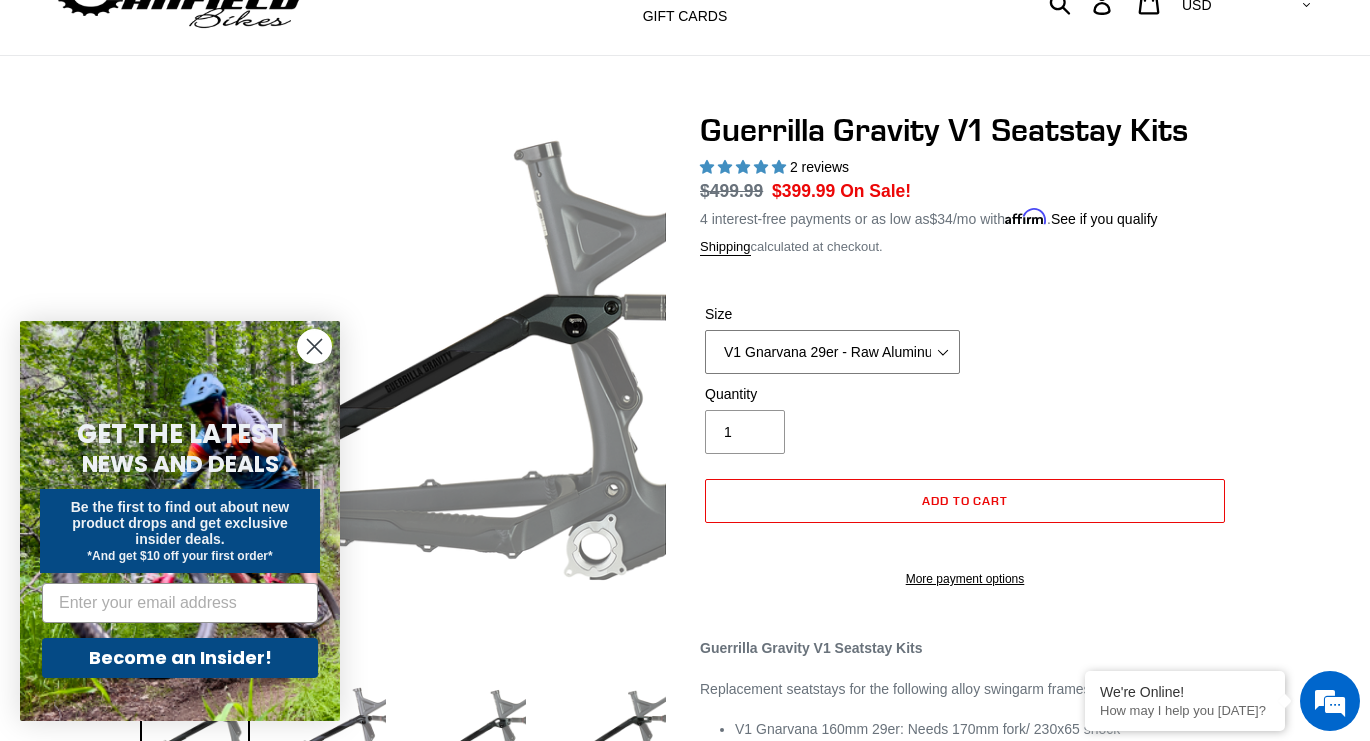select on "V1 Megatail 27.5/ MX - Raw Aluminum" 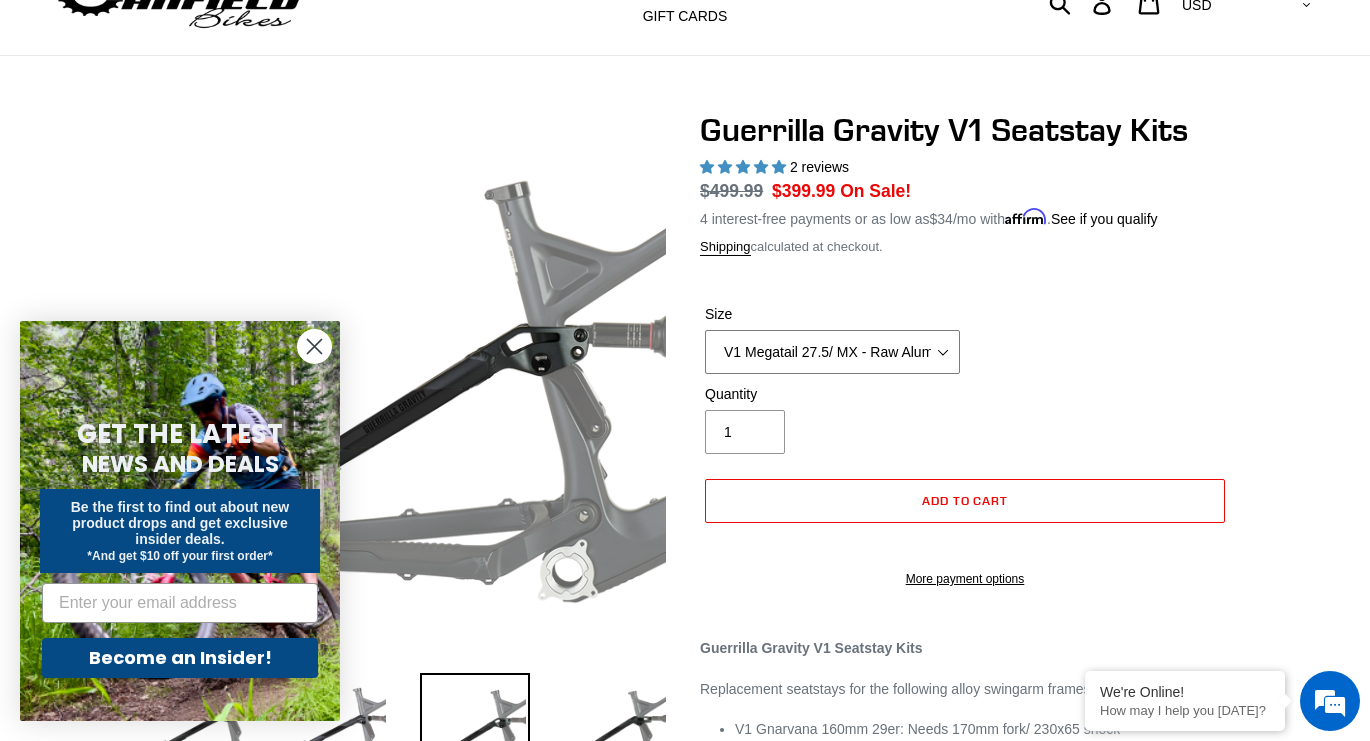 scroll, scrollTop: 0, scrollLeft: 0, axis: both 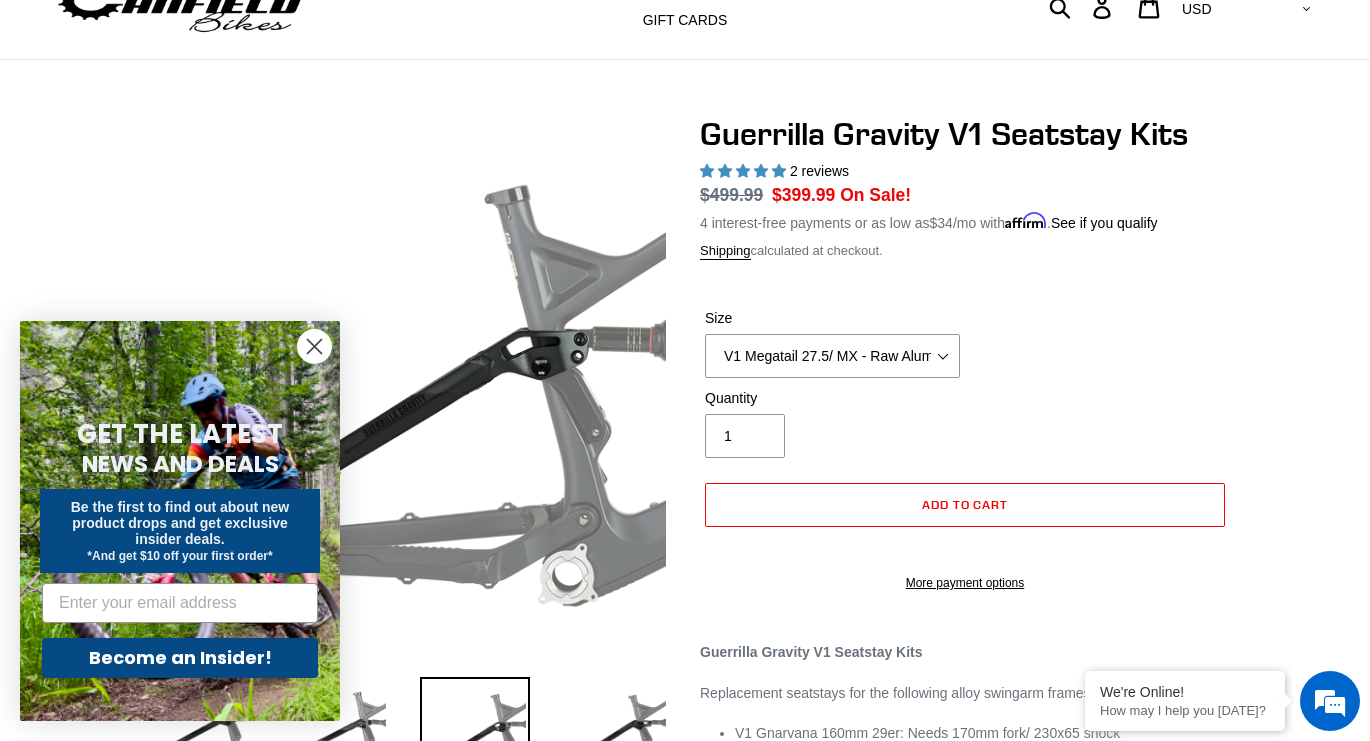 click 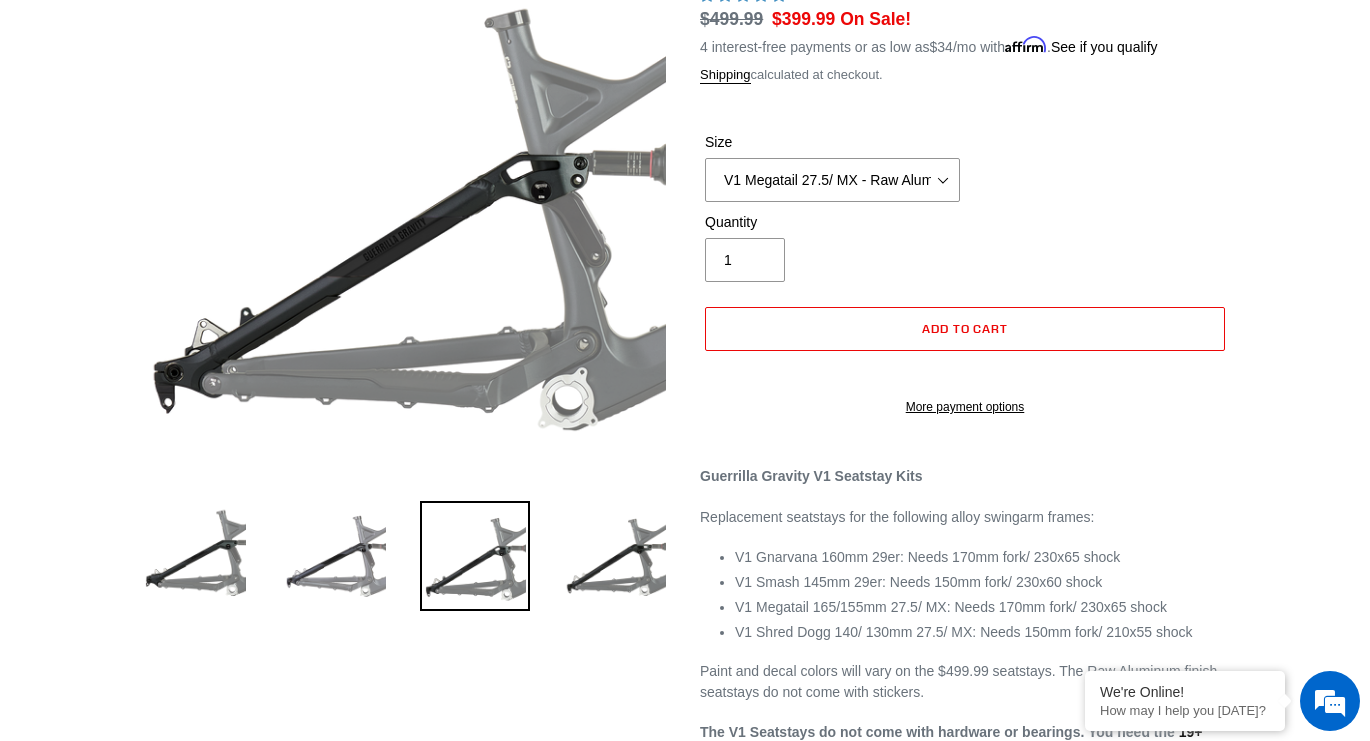 scroll, scrollTop: 0, scrollLeft: 0, axis: both 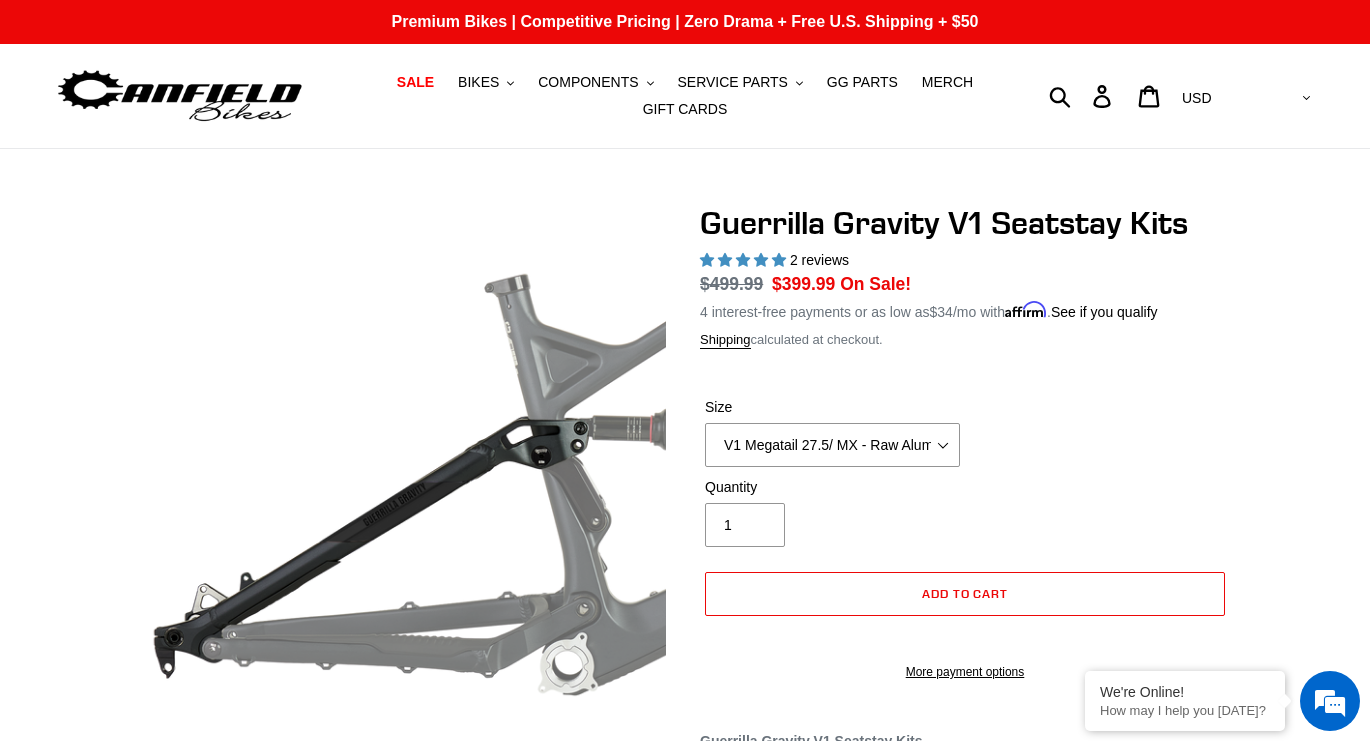 click on "$399.99" at bounding box center [803, 284] 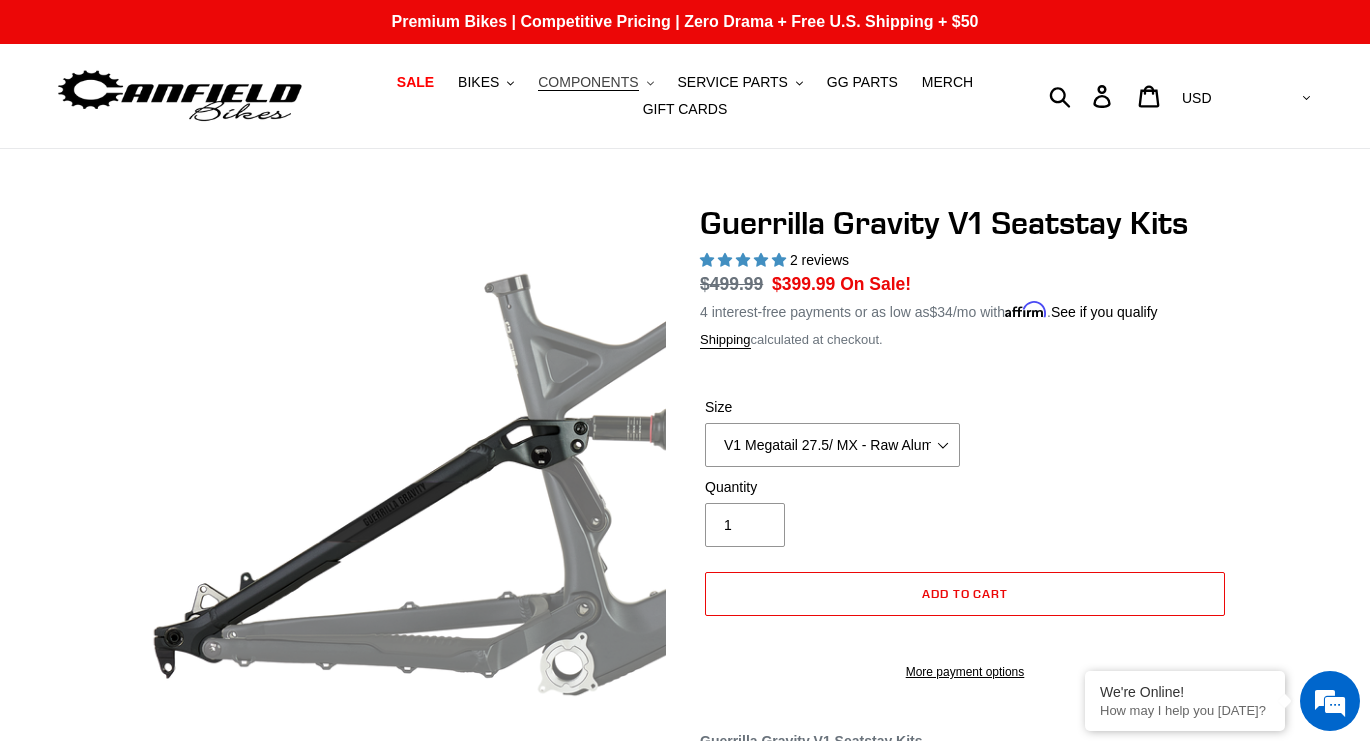 click on "COMPONENTS" at bounding box center [588, 82] 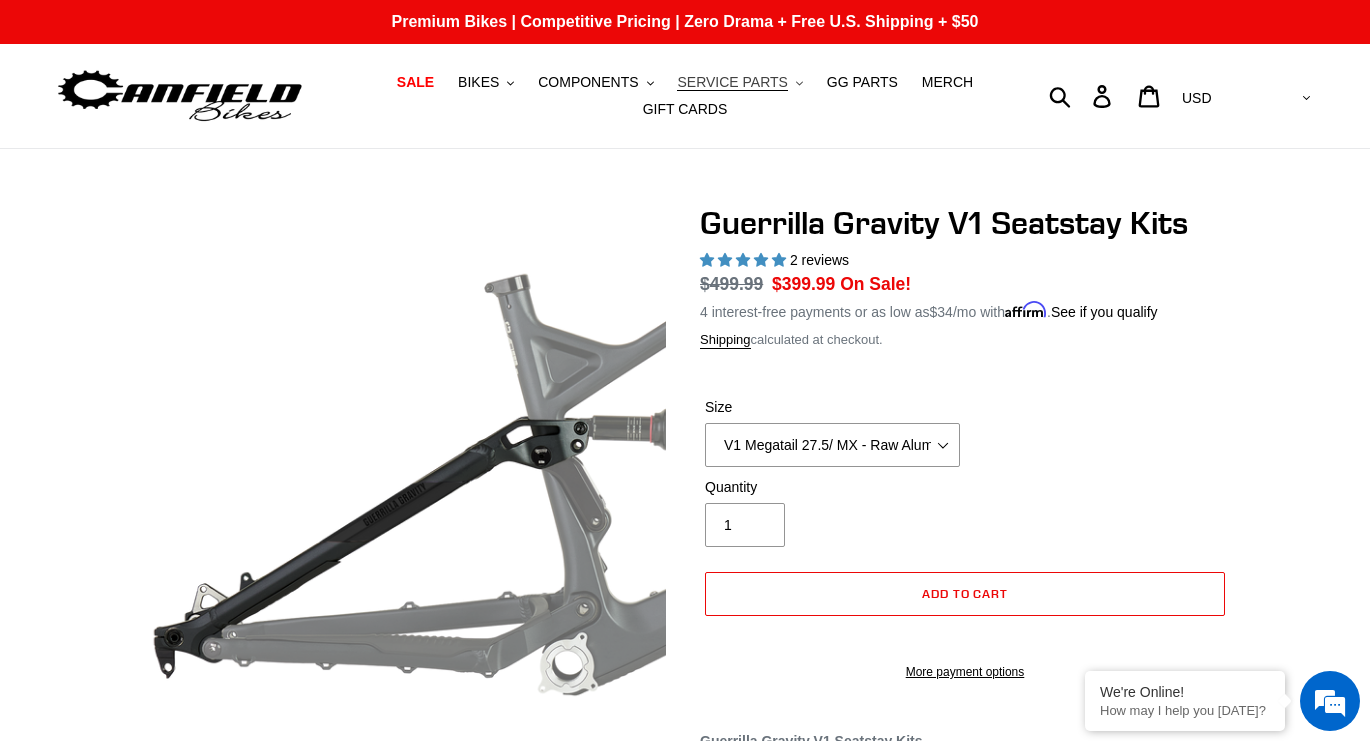 click on "SERVICE PARTS" at bounding box center [732, 82] 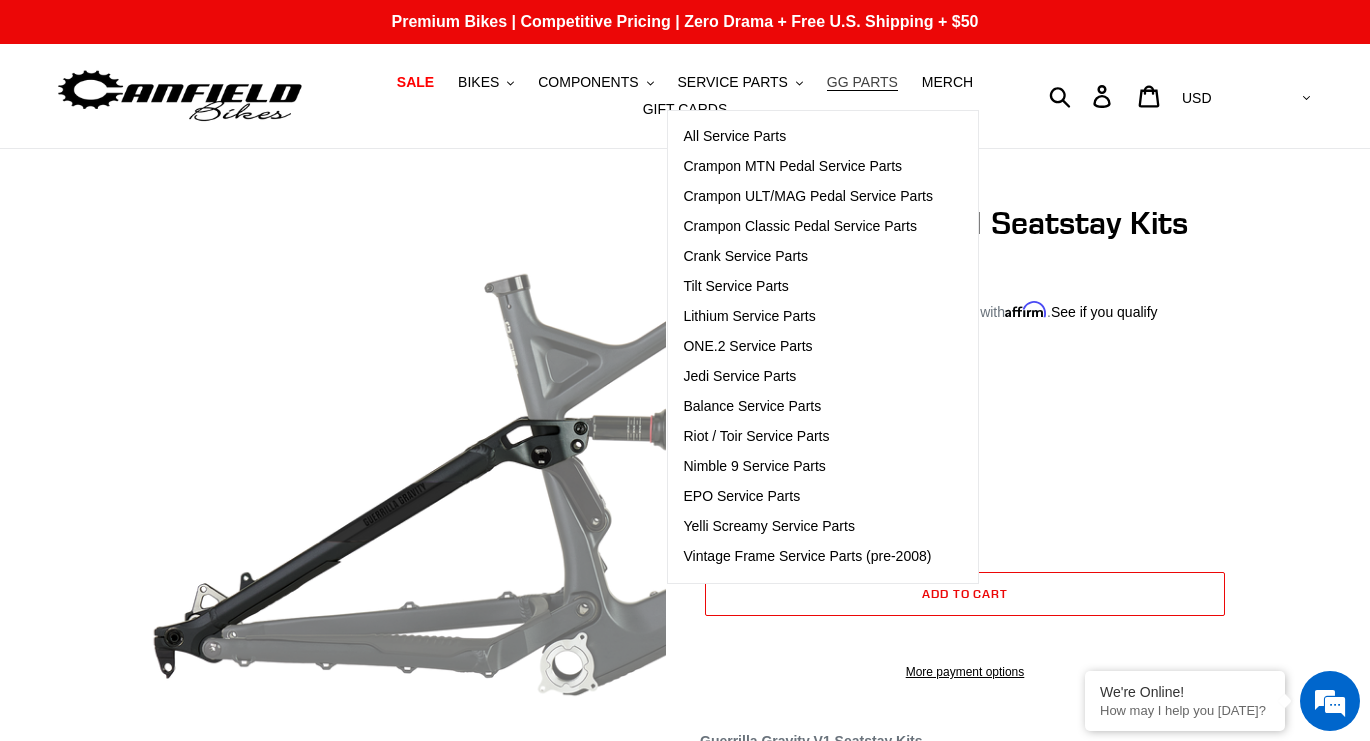 click on "GG PARTS" at bounding box center (862, 82) 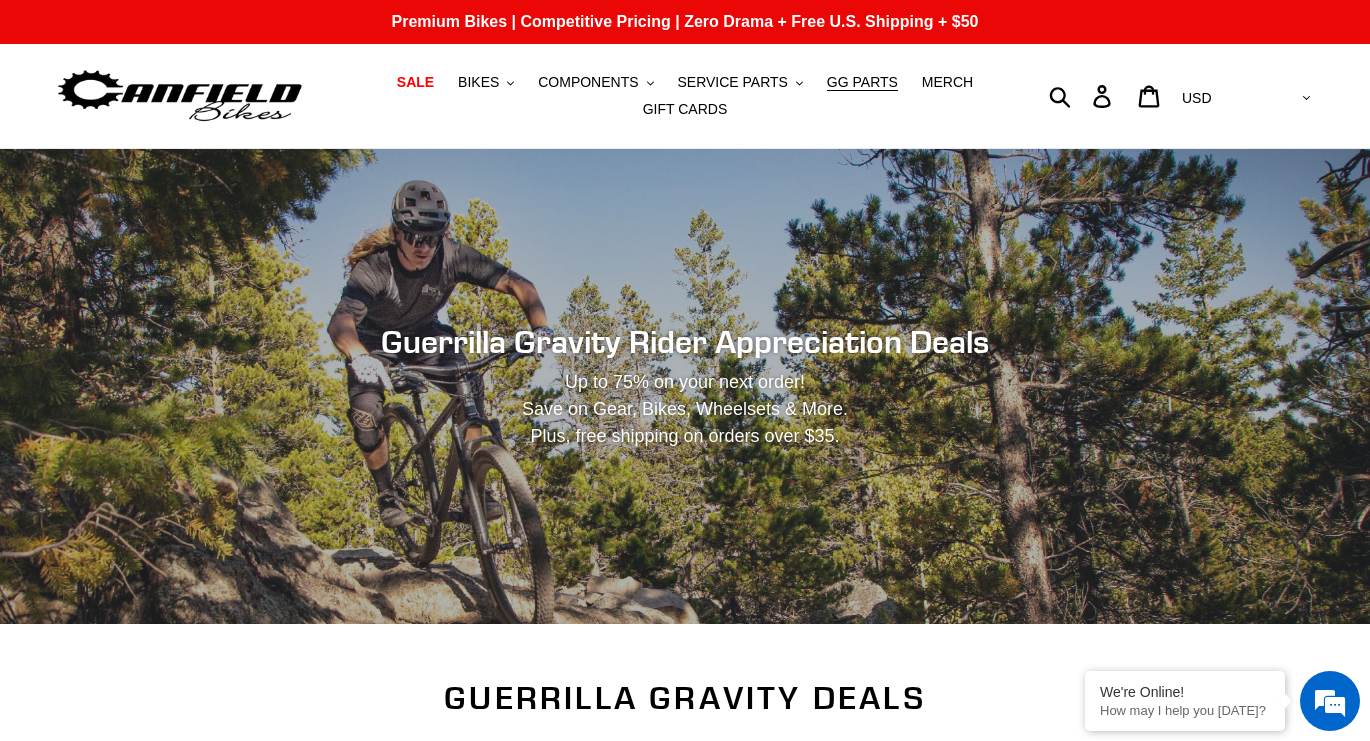scroll, scrollTop: 0, scrollLeft: 0, axis: both 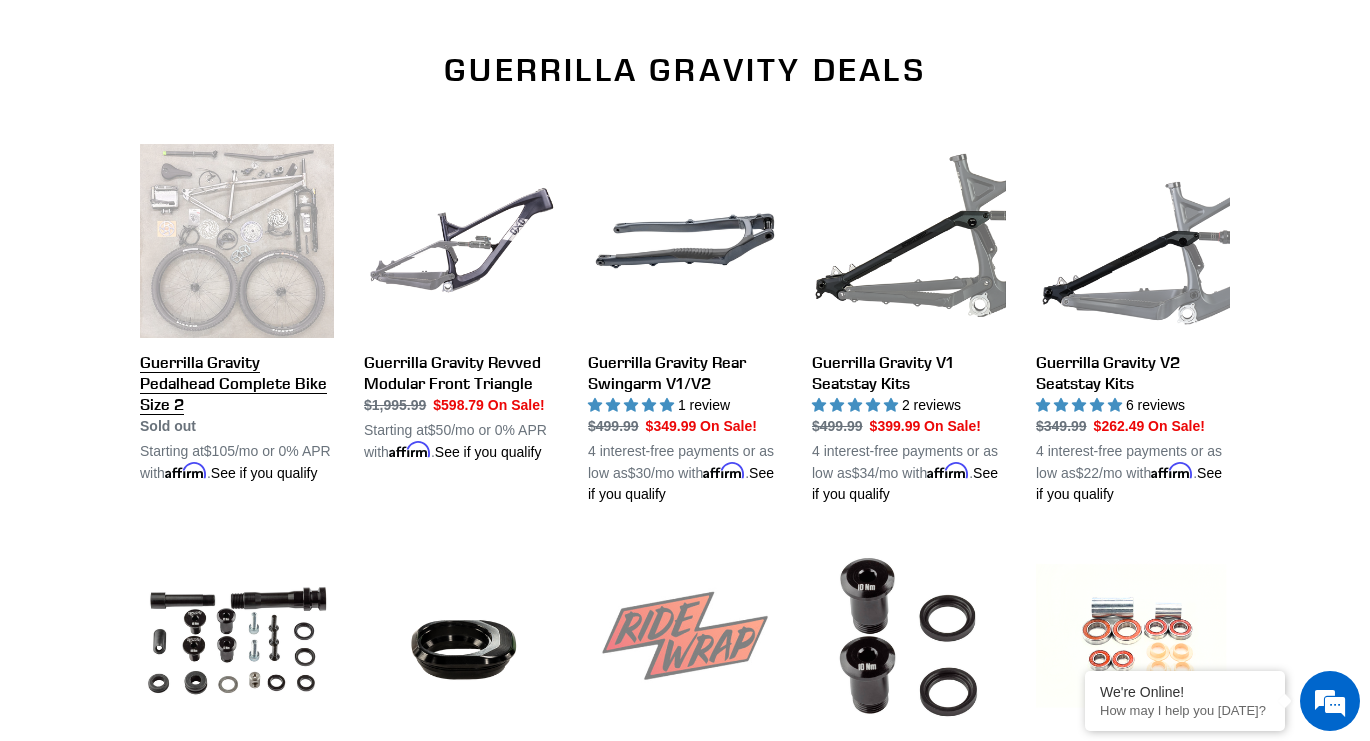 click on "Guerrilla Gravity Pedalhead Complete Bike Size 2" at bounding box center (237, 314) 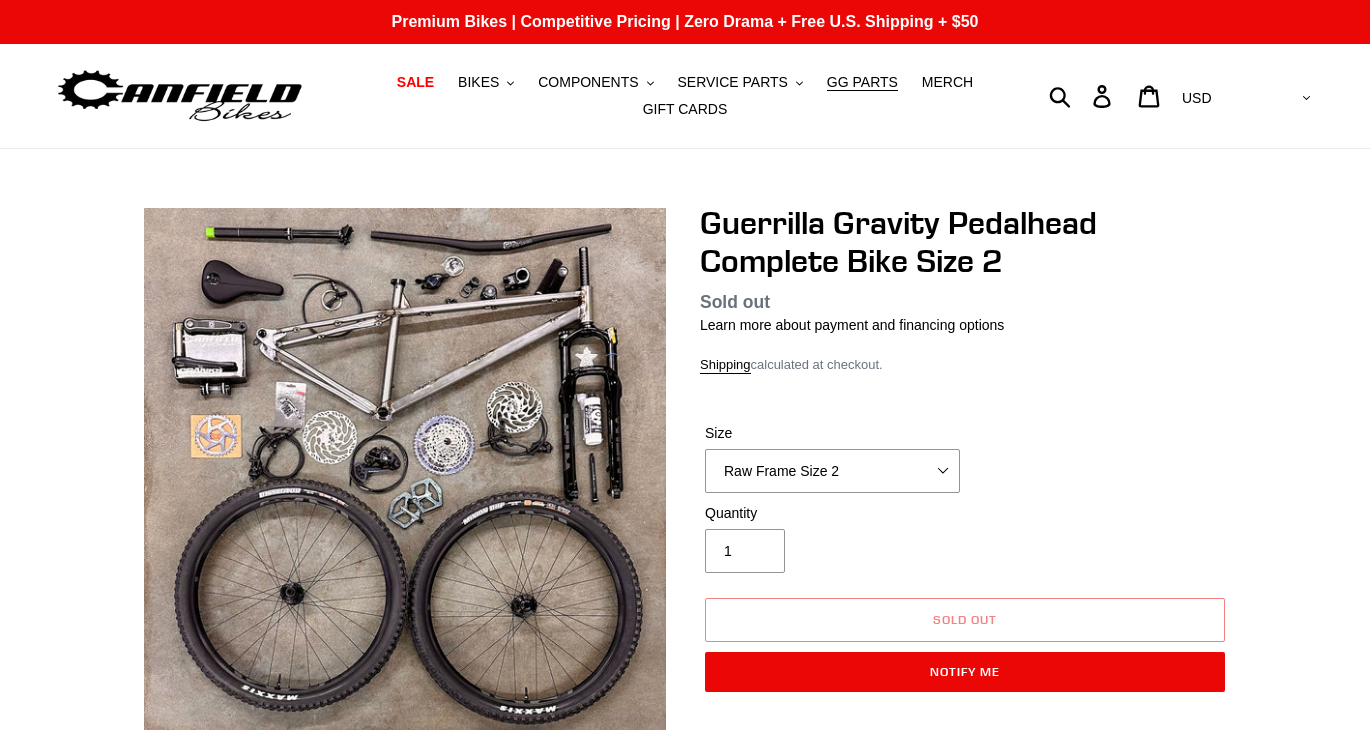 scroll, scrollTop: 0, scrollLeft: 0, axis: both 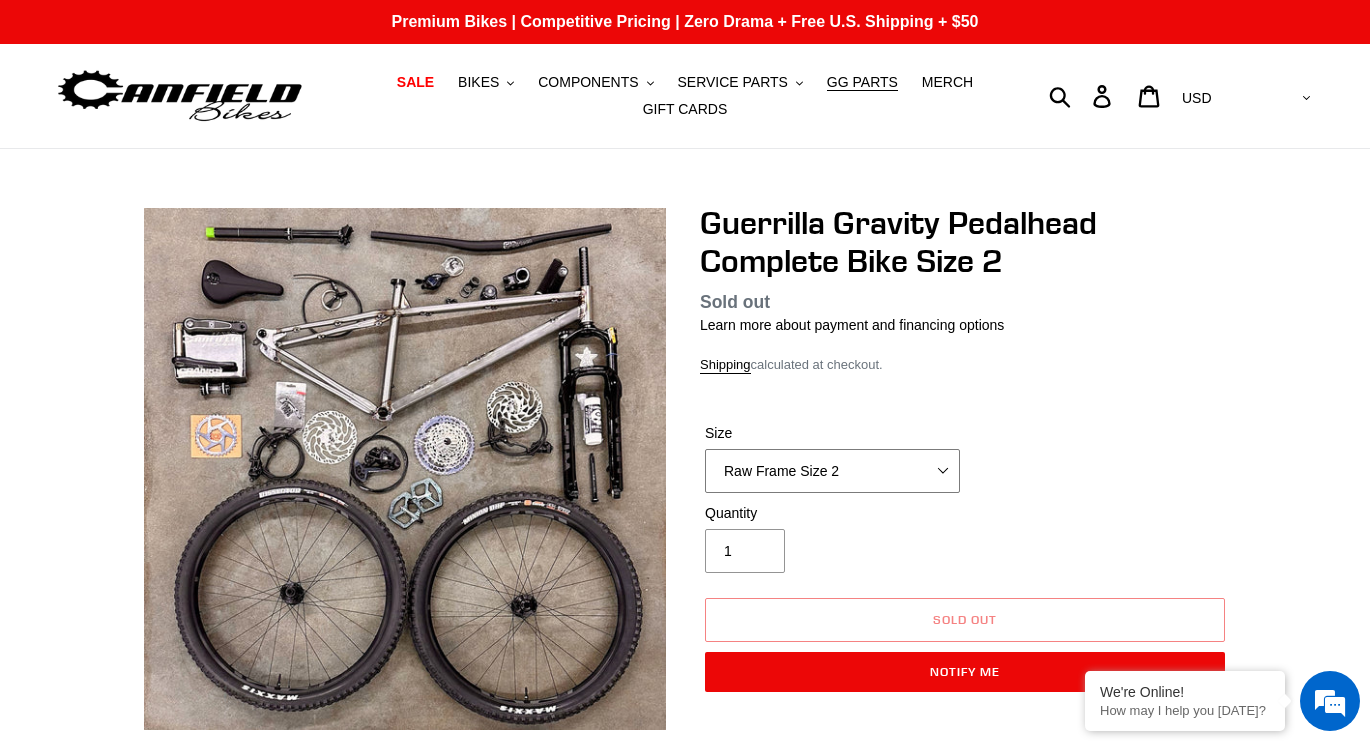 click on "Raw Frame Size 2" at bounding box center (832, 471) 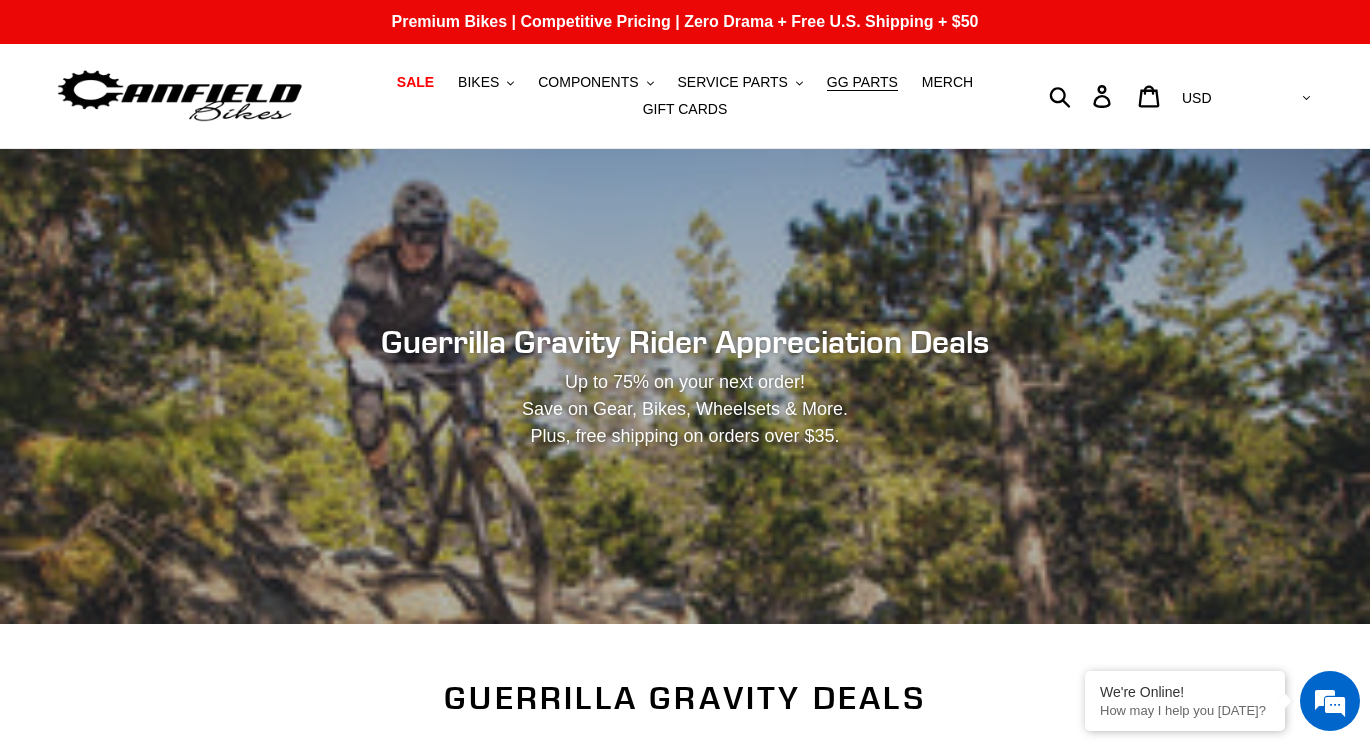 scroll, scrollTop: 628, scrollLeft: 0, axis: vertical 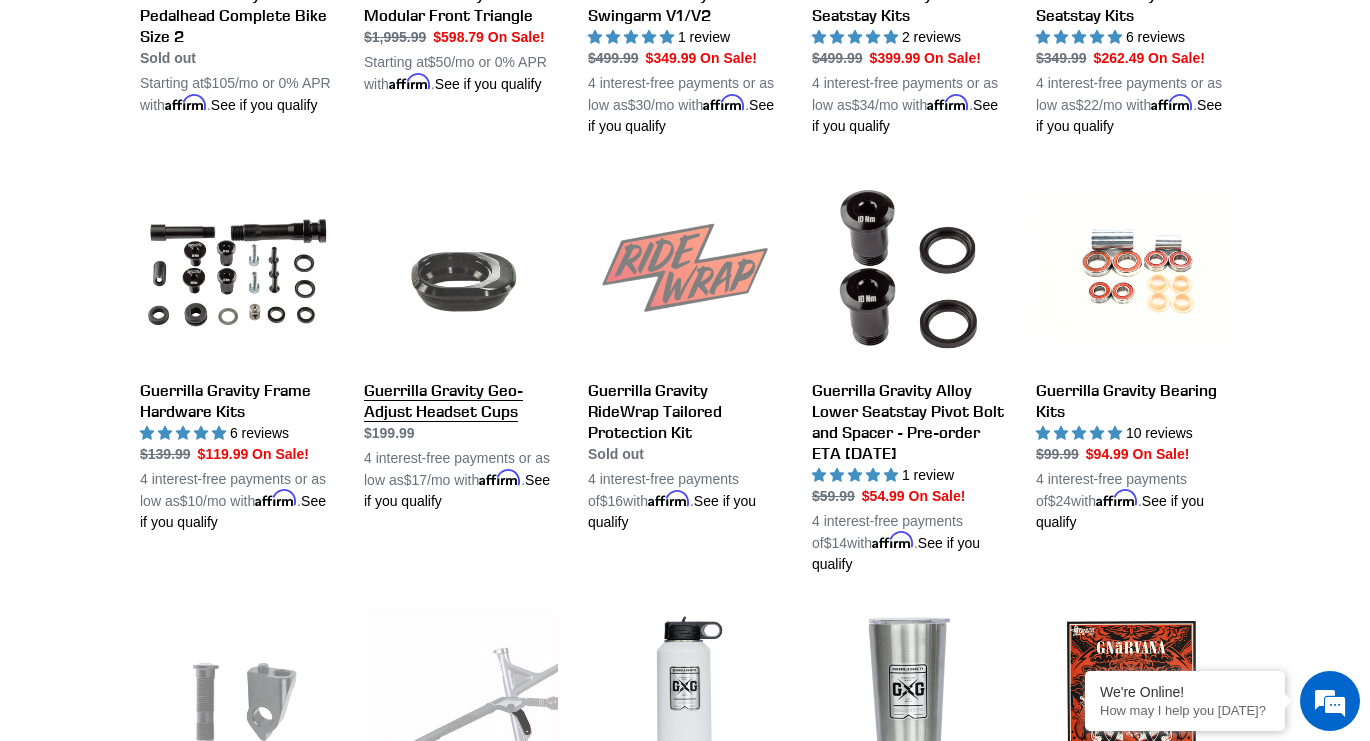 click on "Guerrilla Gravity Geo-Adjust Headset Cups" at bounding box center (461, 342) 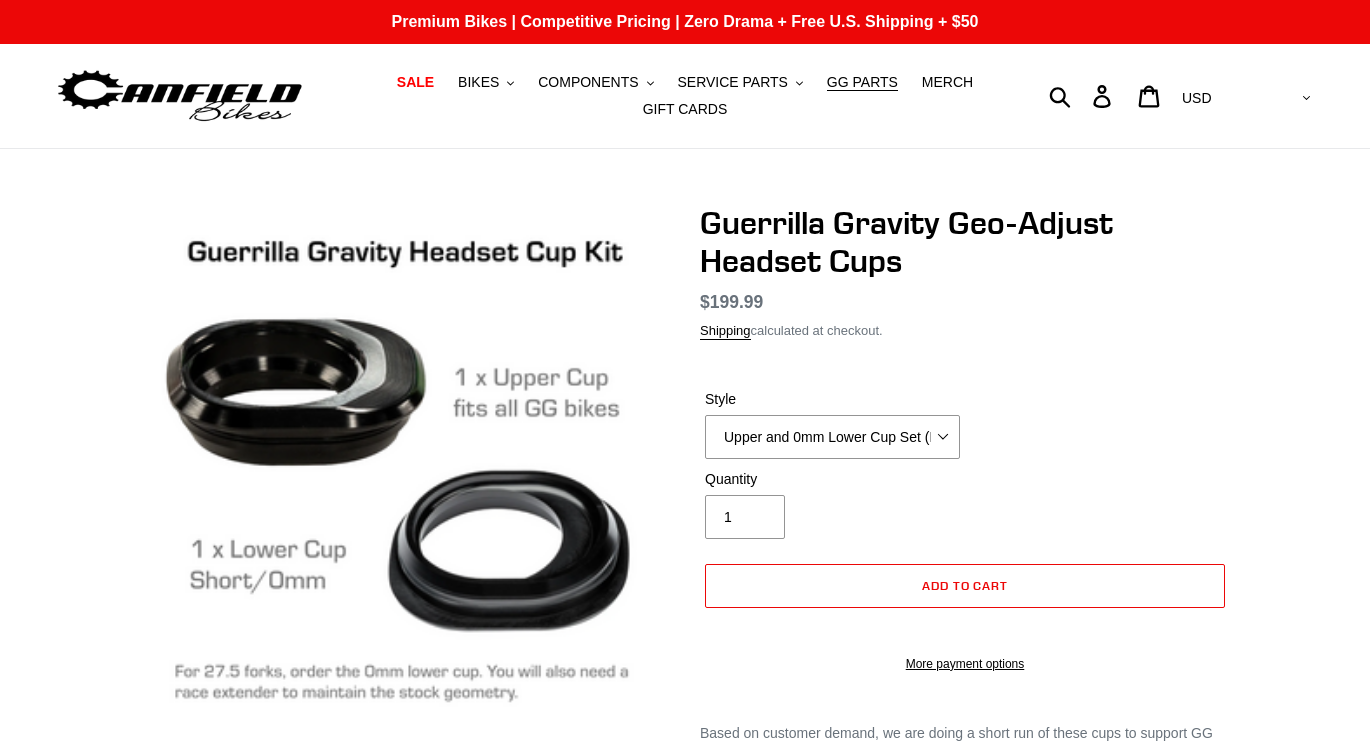 scroll, scrollTop: 0, scrollLeft: 0, axis: both 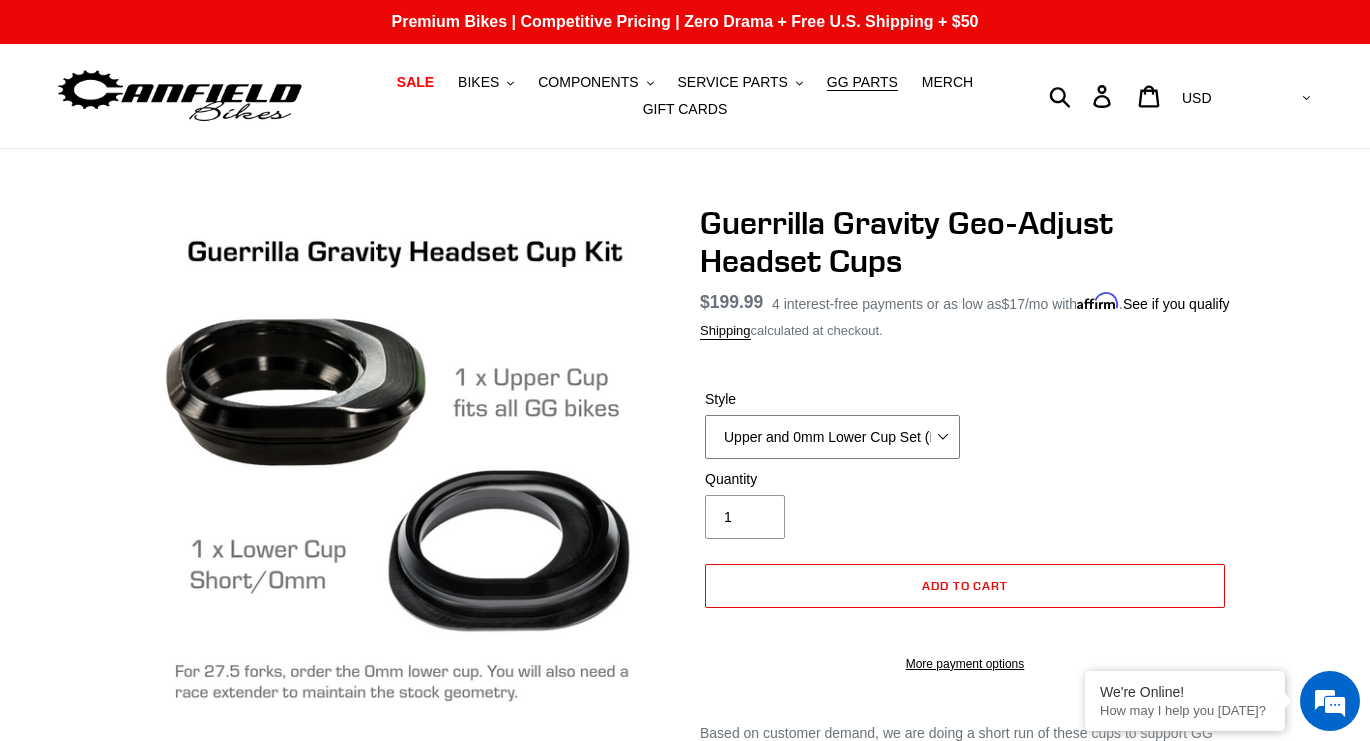click on "Upper and 0mm Lower Cup Set (Pre-order required by 4/21/25)
Upper Cup (Pre-order required by 4/21/25)
0mm Lower Cup (Pre-order required by 4/21/25)
15mm Lower Cup (No longer available.)" at bounding box center [832, 437] 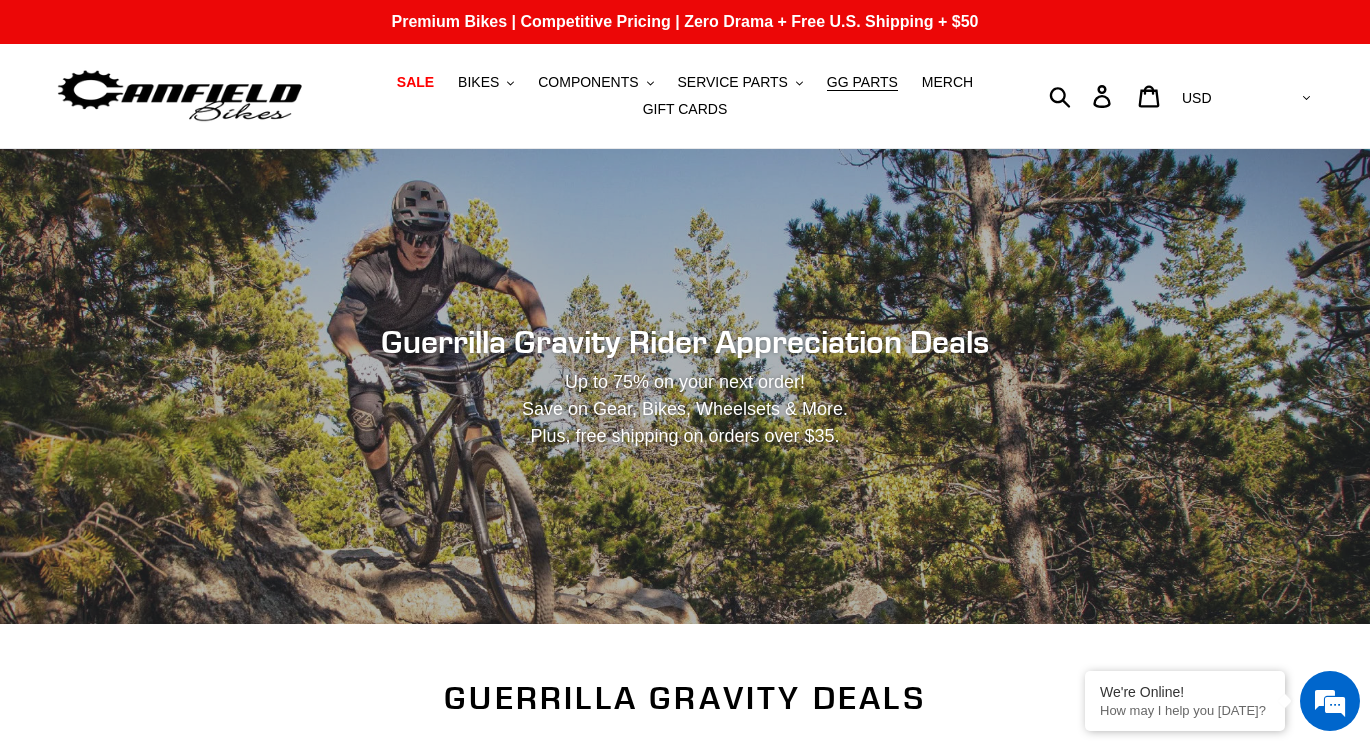 scroll, scrollTop: 996, scrollLeft: 0, axis: vertical 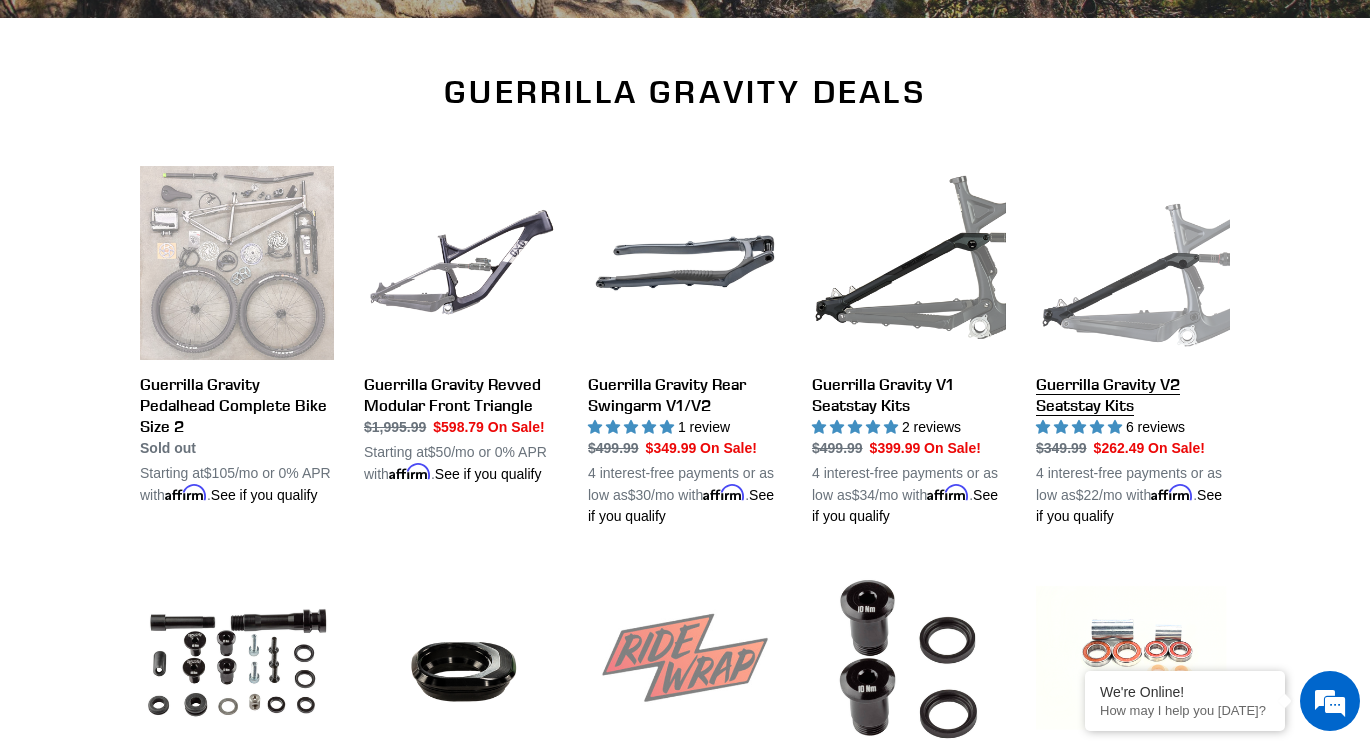 click on "Guerrilla Gravity V2 Seatstay Kits" at bounding box center (1133, 346) 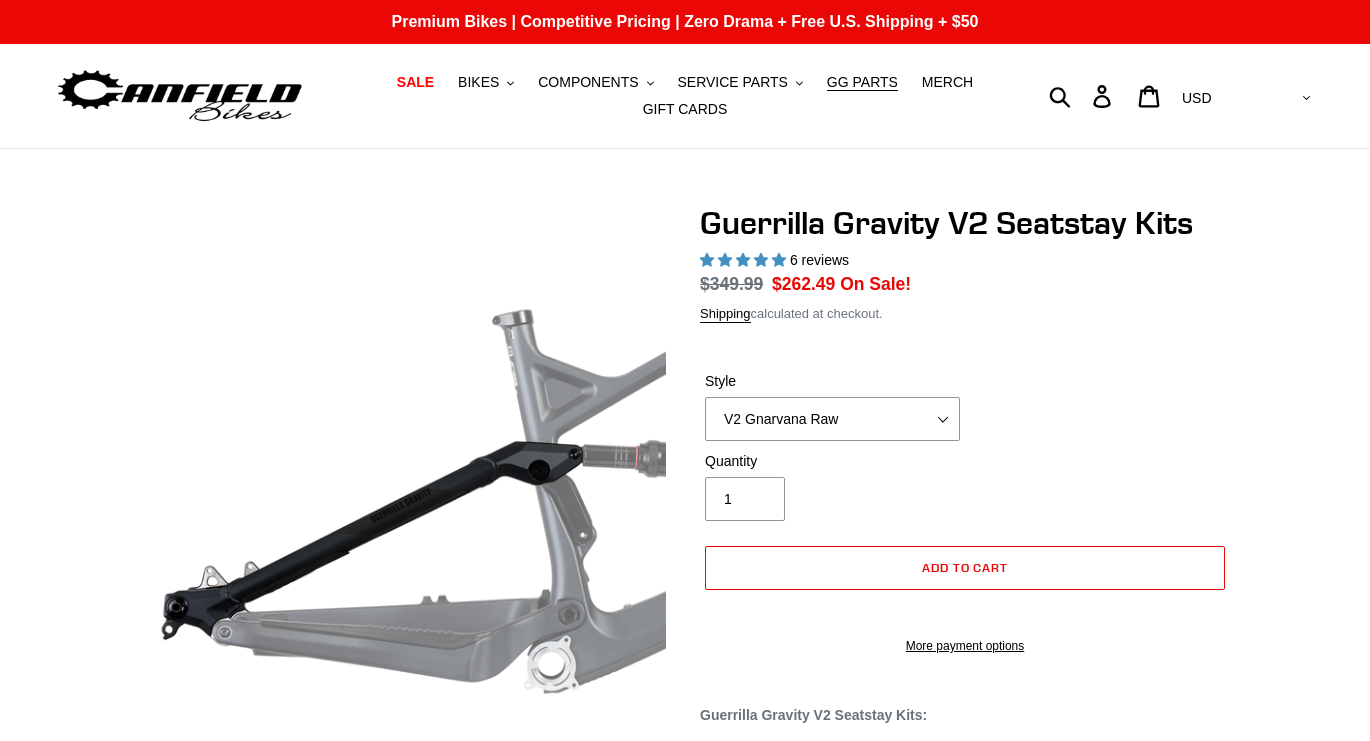 select on "highest-rating" 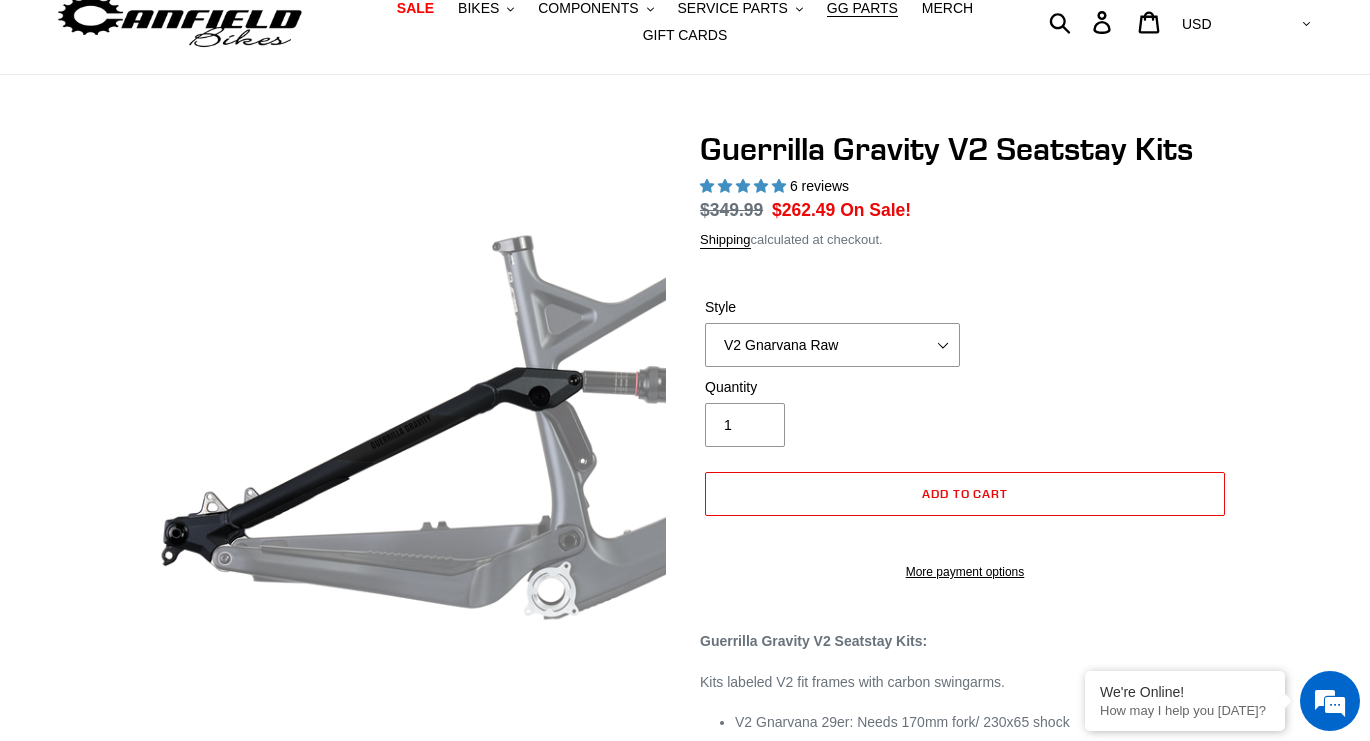scroll, scrollTop: 99, scrollLeft: 0, axis: vertical 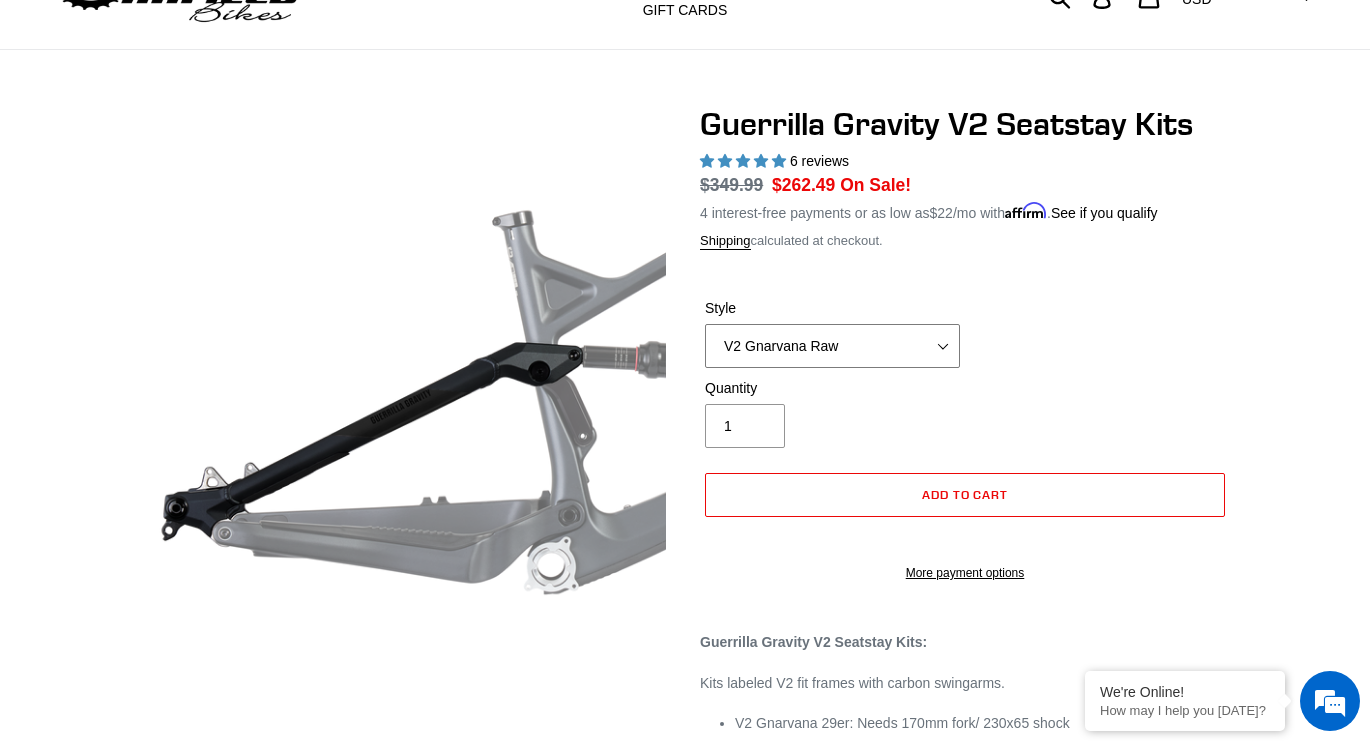 click on "V2 Gnarvana
V2 Gnarvana Raw
V2 Smash
V2 Smash Raw" at bounding box center [832, 346] 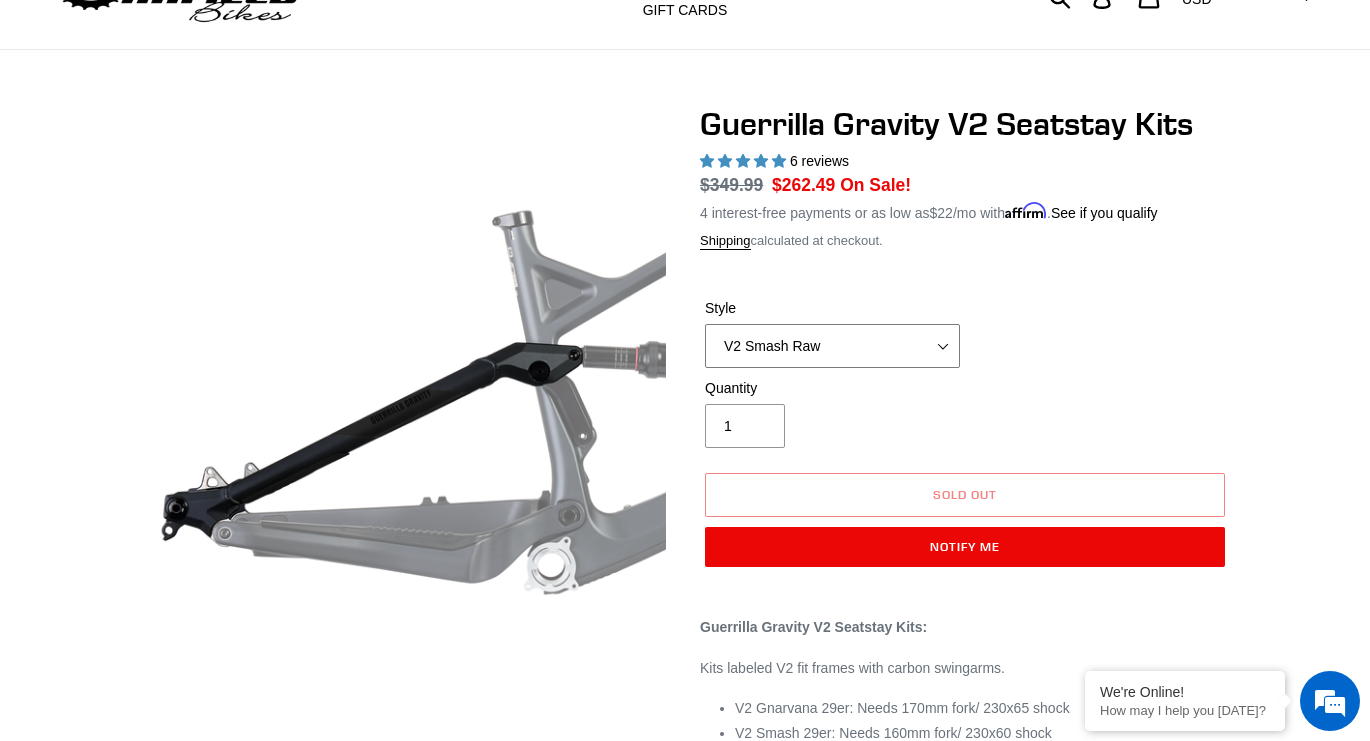 click on "V2 Gnarvana
V2 Gnarvana Raw
V2 Smash
V2 Smash Raw" at bounding box center (832, 346) 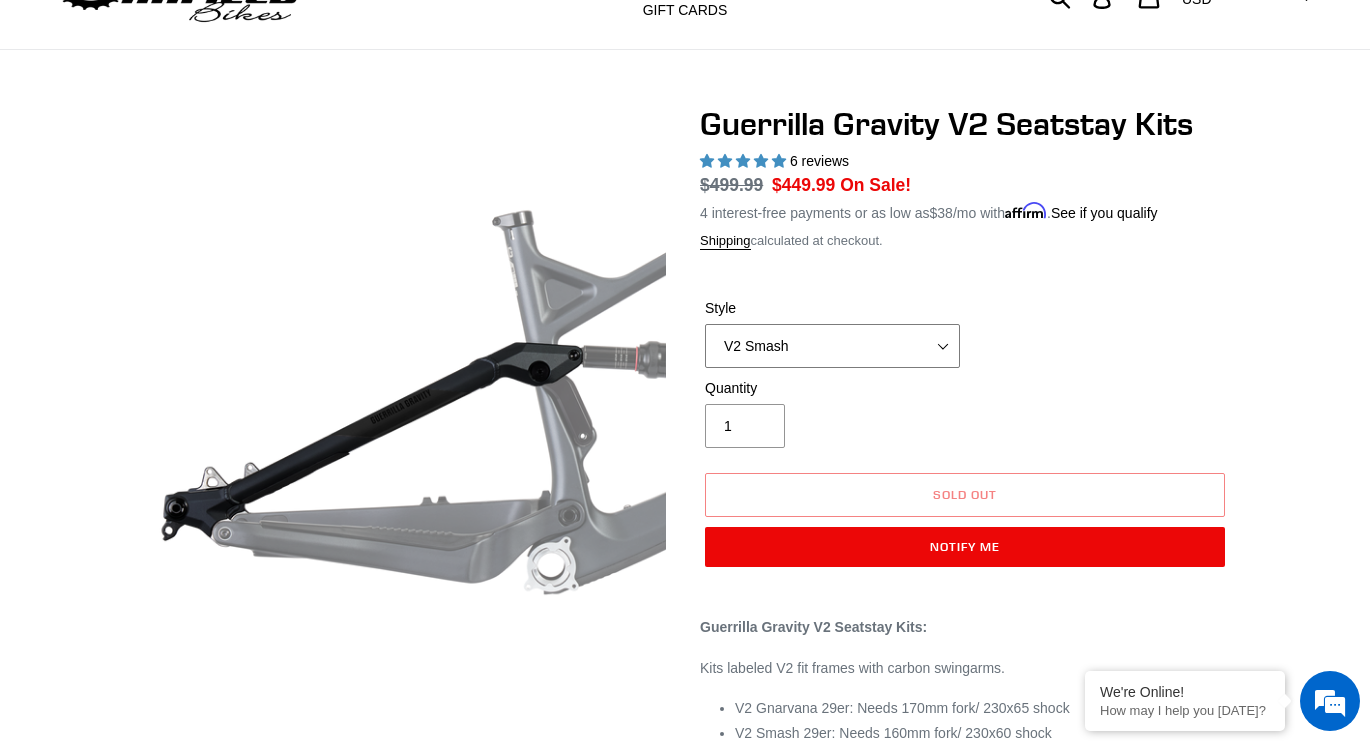 click on "V2 Gnarvana
V2 Gnarvana Raw
V2 Smash
V2 Smash Raw" at bounding box center [832, 346] 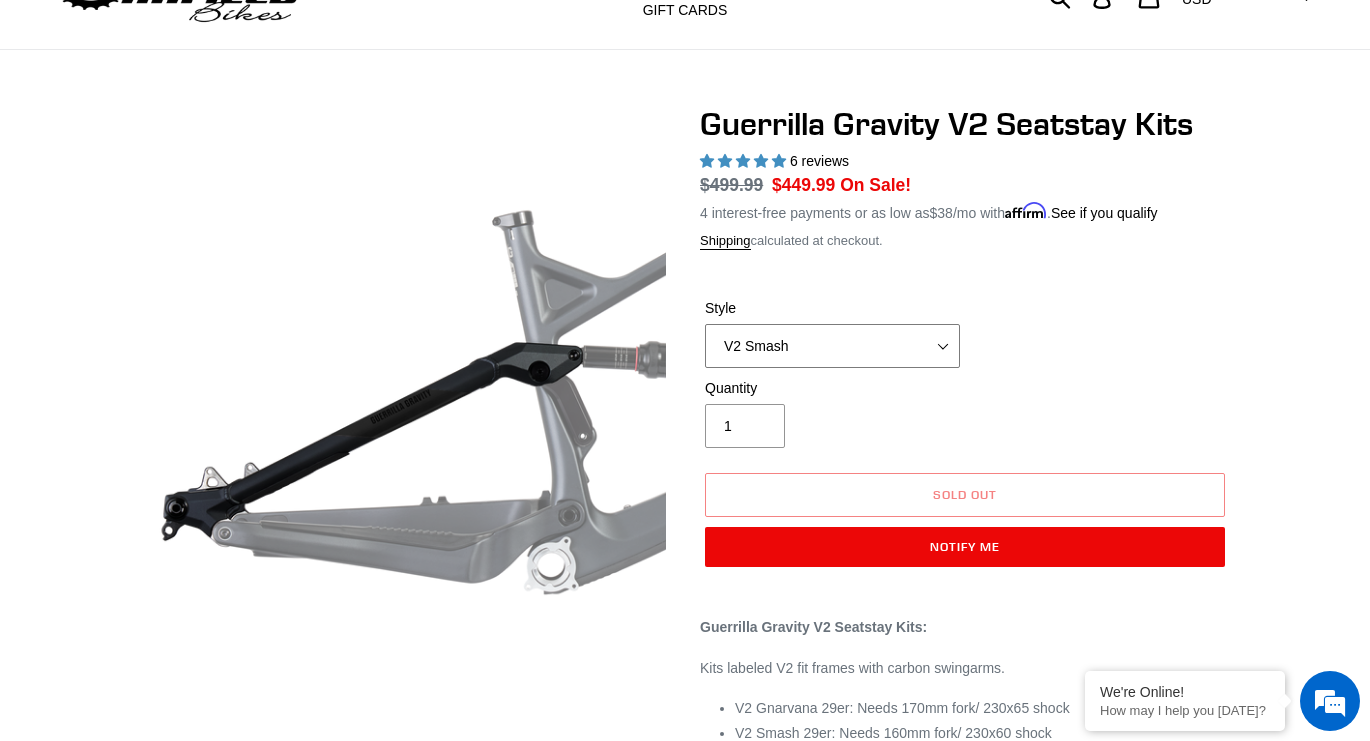 select on "V2 Gnarvana" 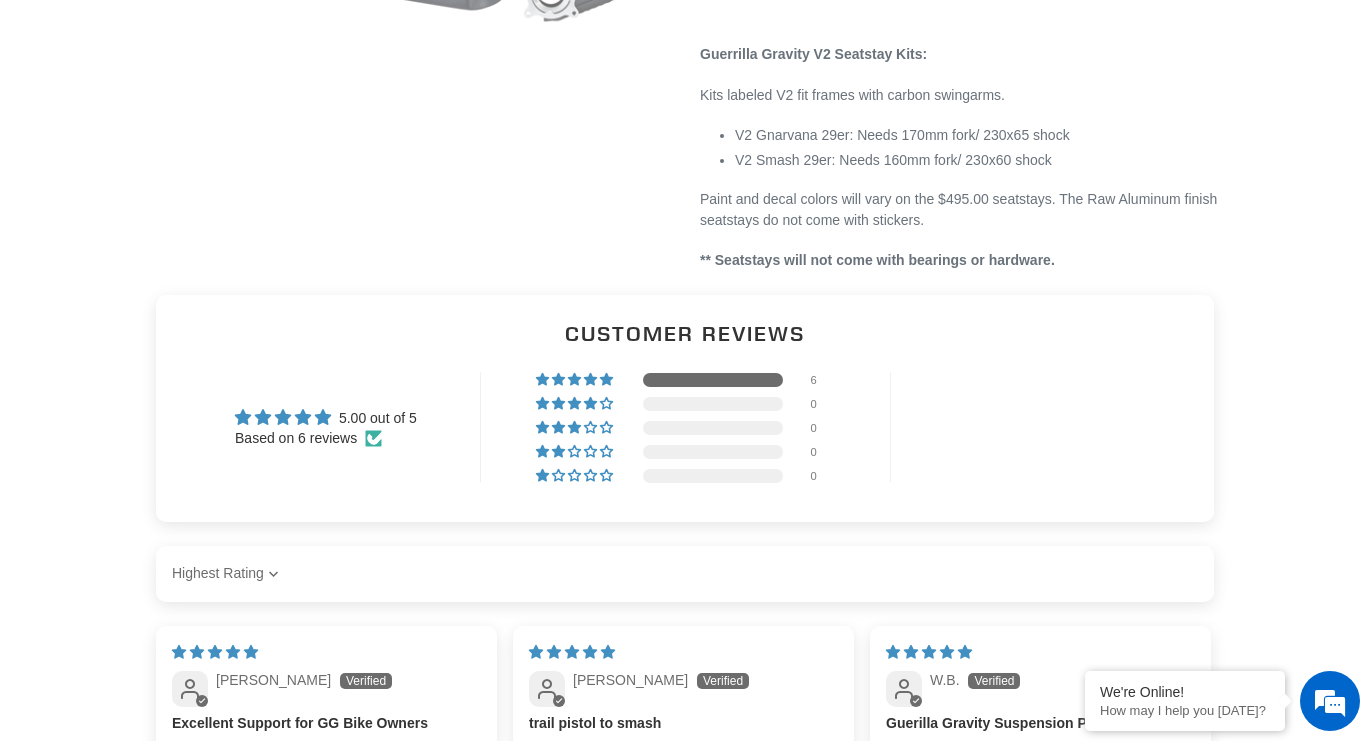 scroll, scrollTop: 863, scrollLeft: 0, axis: vertical 